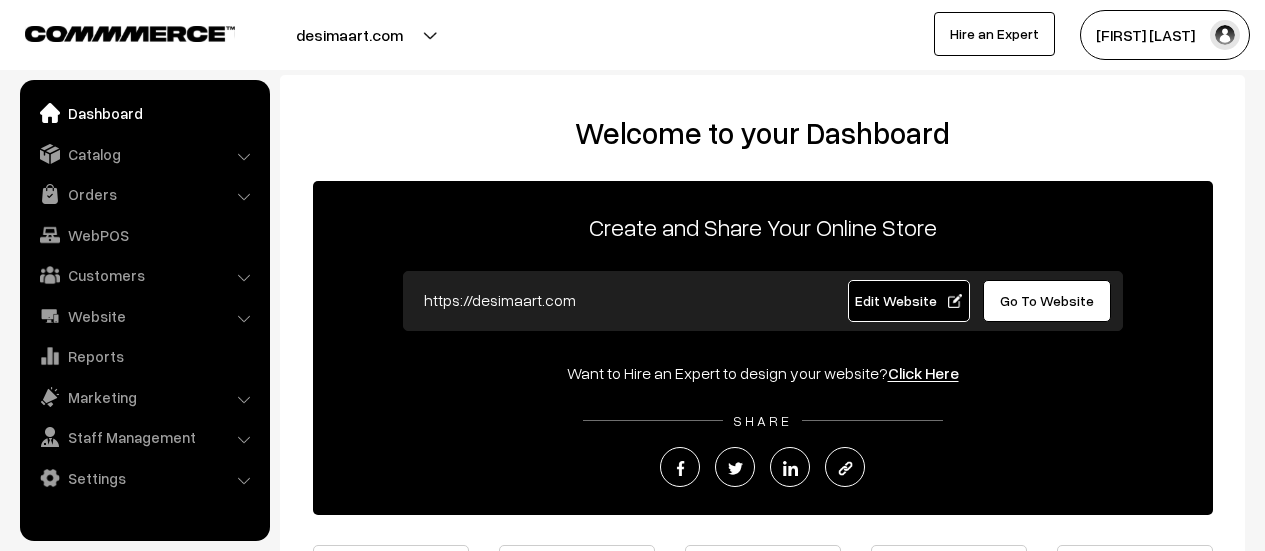 scroll, scrollTop: 0, scrollLeft: 0, axis: both 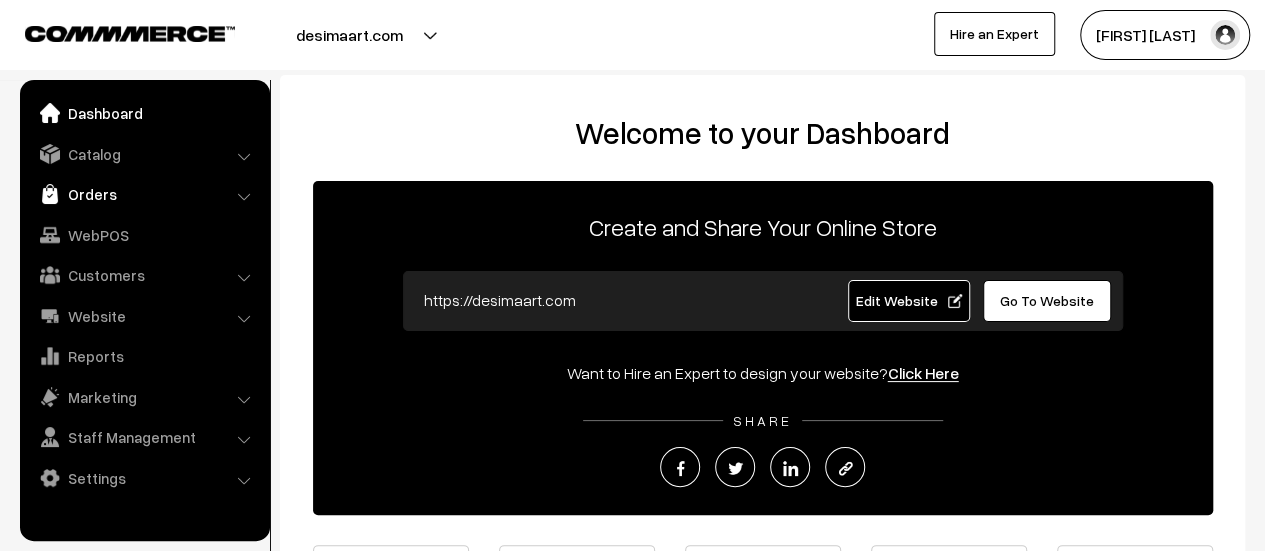 click on "Orders" at bounding box center [144, 194] 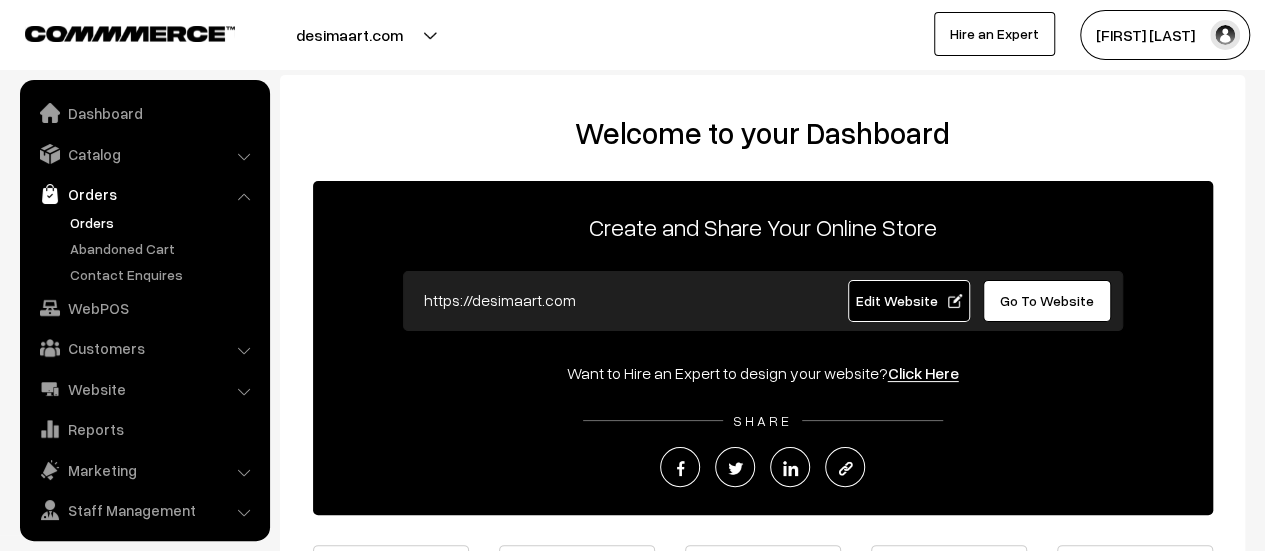 click on "Orders" at bounding box center (164, 222) 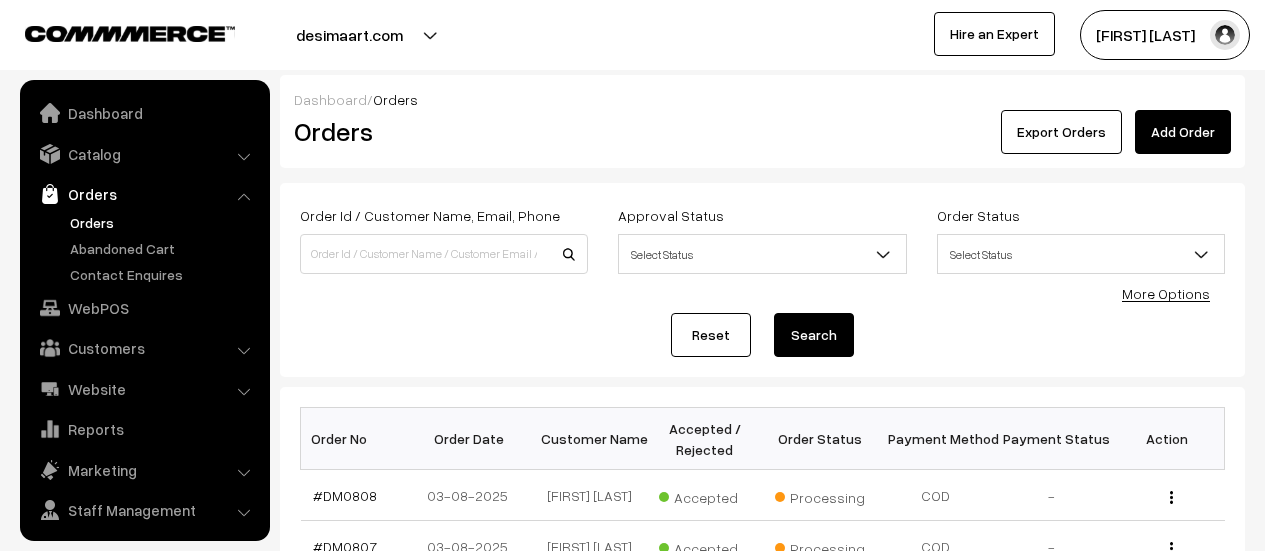 scroll, scrollTop: 0, scrollLeft: 0, axis: both 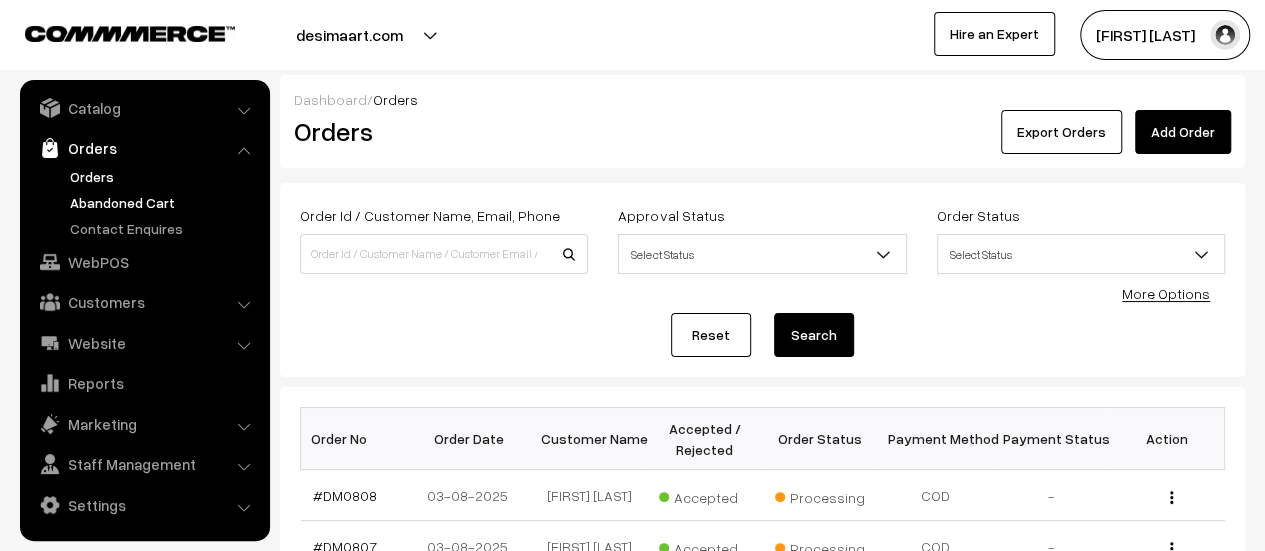 click on "Abandoned Cart" at bounding box center [164, 202] 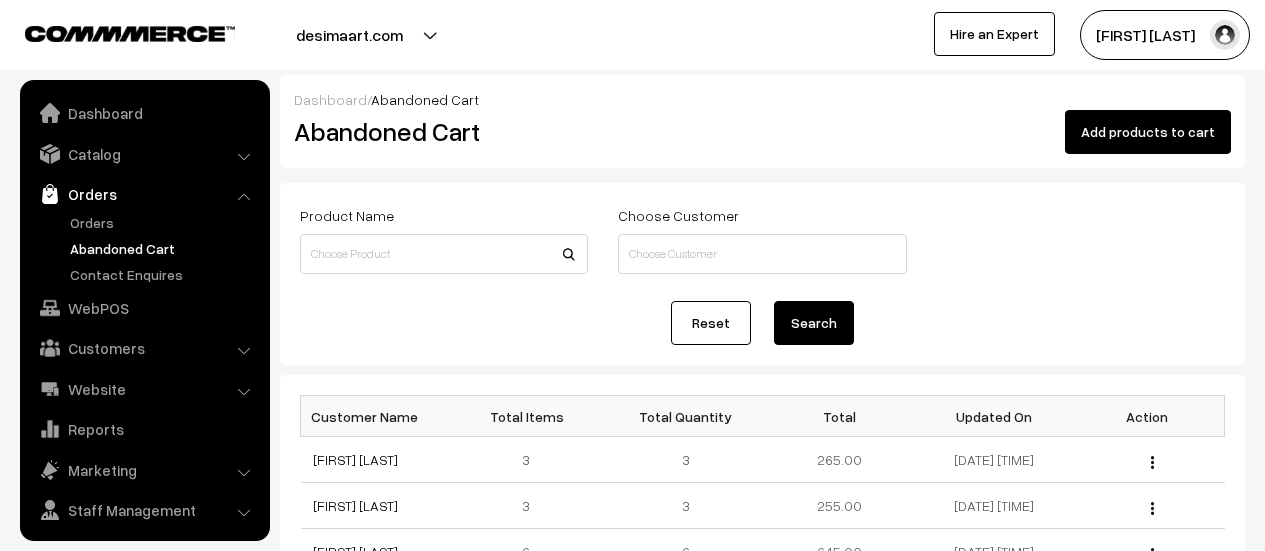 scroll, scrollTop: 0, scrollLeft: 0, axis: both 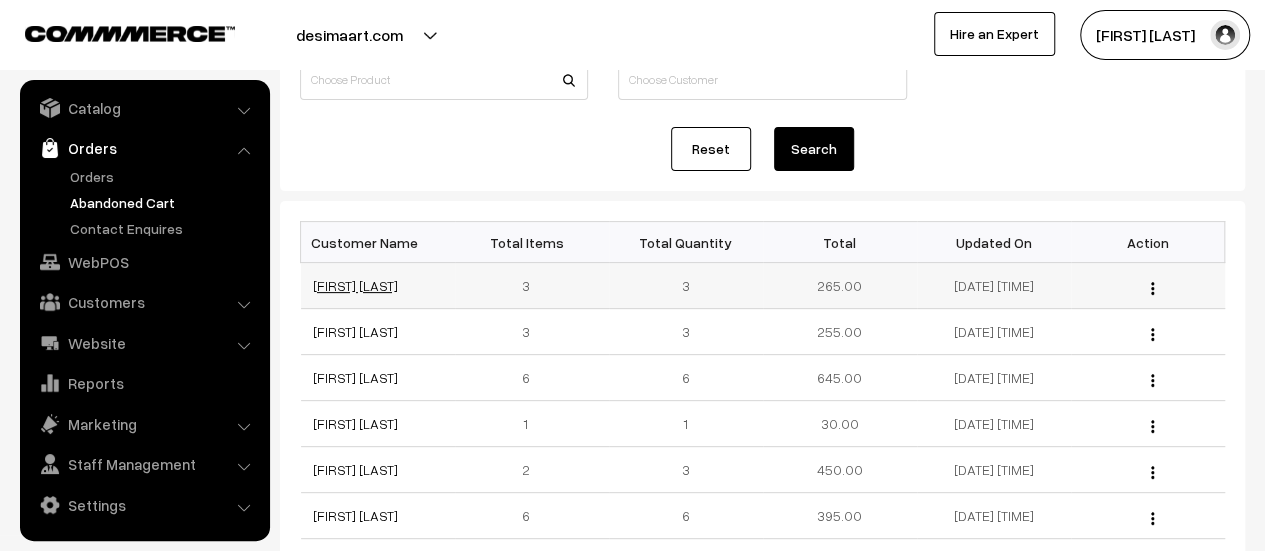 click on "Vedha  Vedha veeresh" at bounding box center [355, 285] 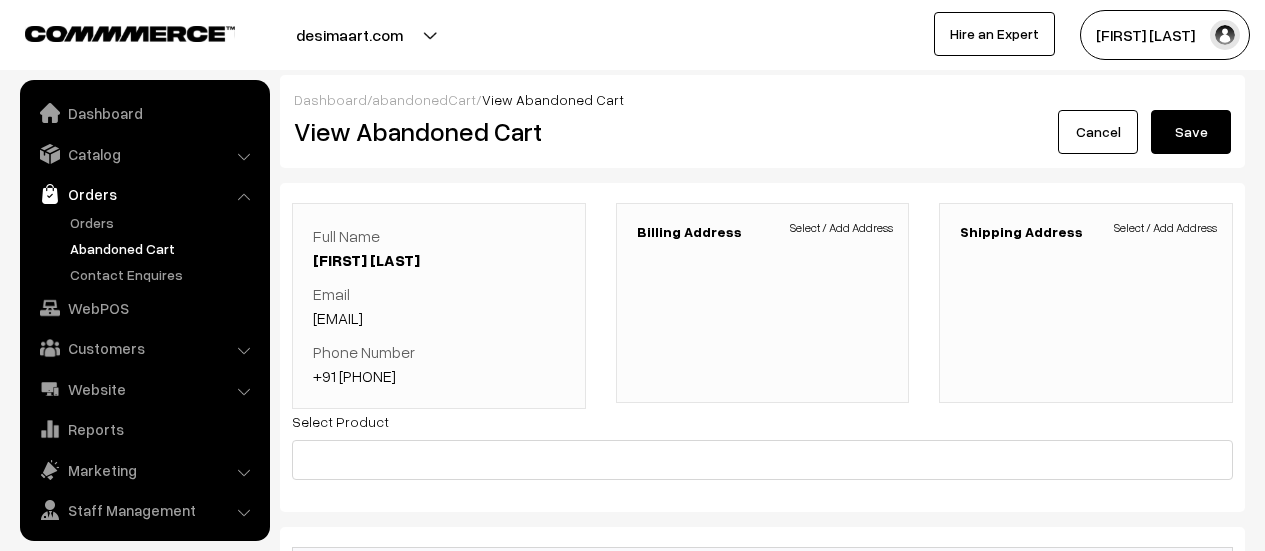 scroll, scrollTop: 0, scrollLeft: 0, axis: both 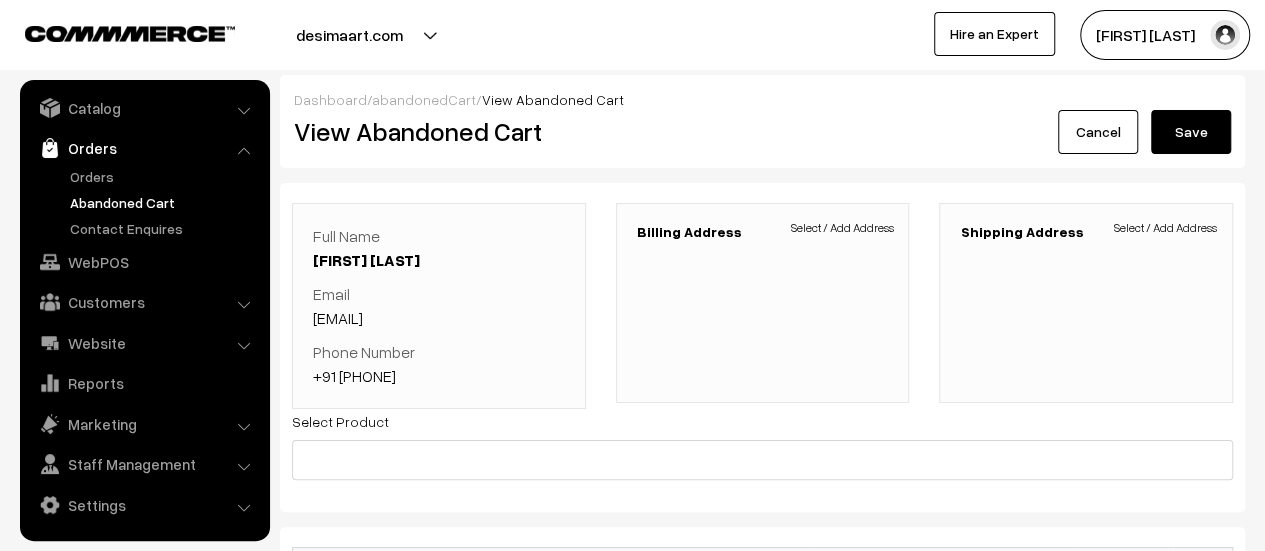 drag, startPoint x: 307, startPoint y: 255, endPoint x: 507, endPoint y: 280, distance: 201.55644 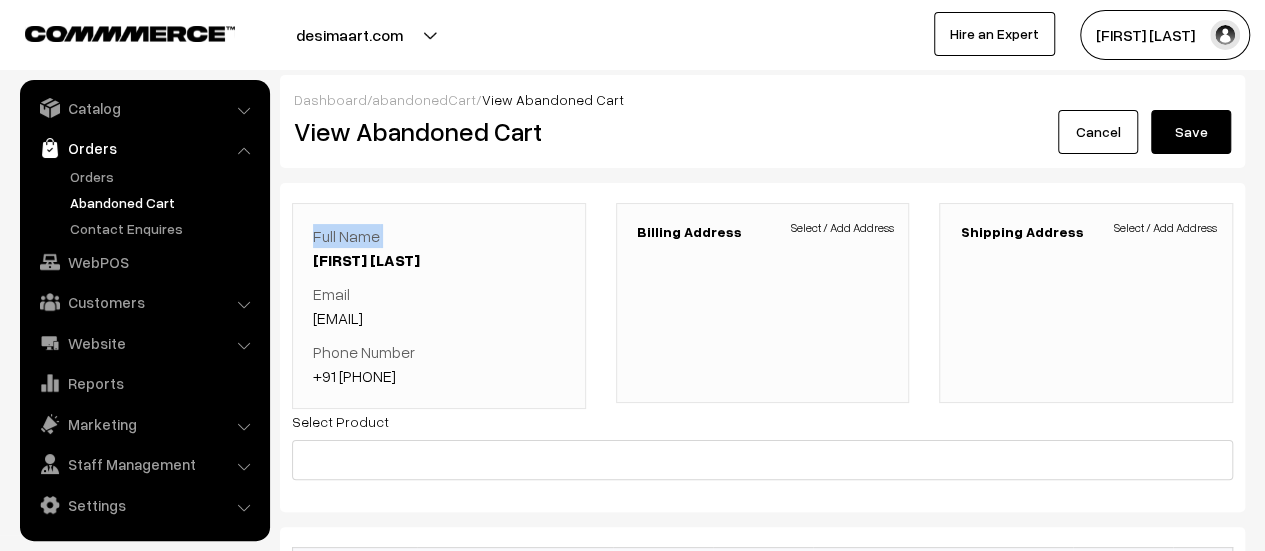 drag, startPoint x: 306, startPoint y: 251, endPoint x: 484, endPoint y: 245, distance: 178.10109 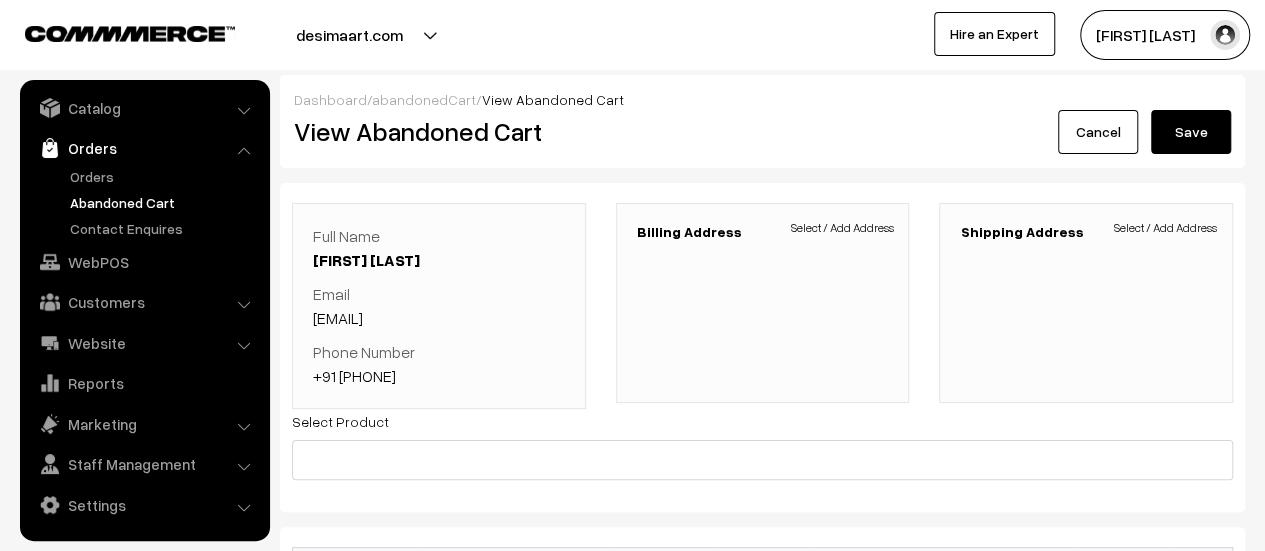 drag, startPoint x: 305, startPoint y: 256, endPoint x: 486, endPoint y: 254, distance: 181.01105 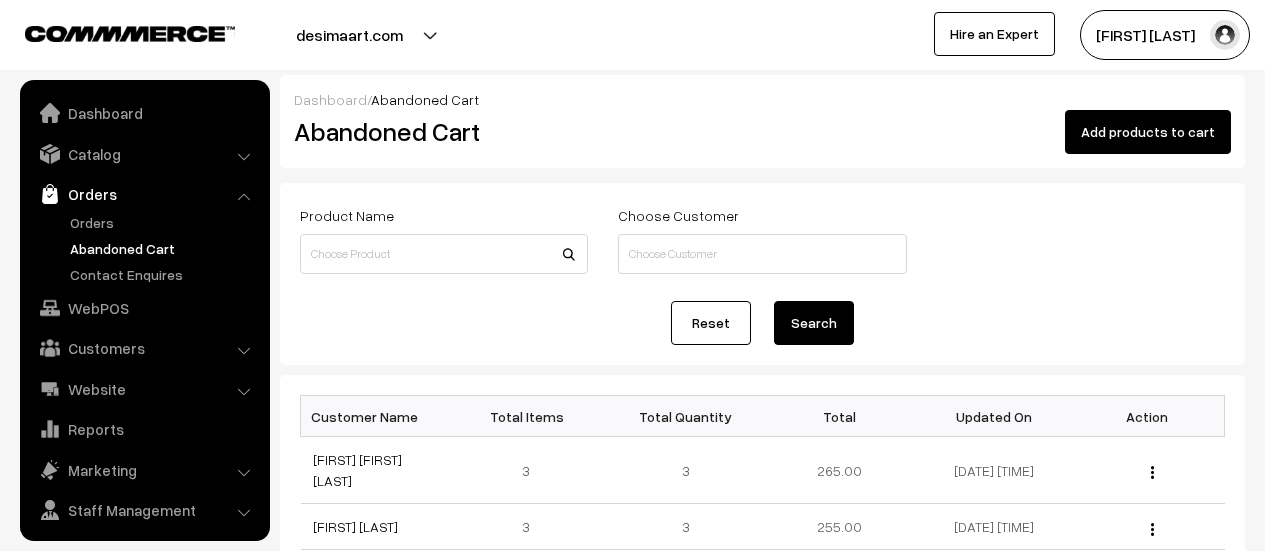 scroll, scrollTop: 174, scrollLeft: 0, axis: vertical 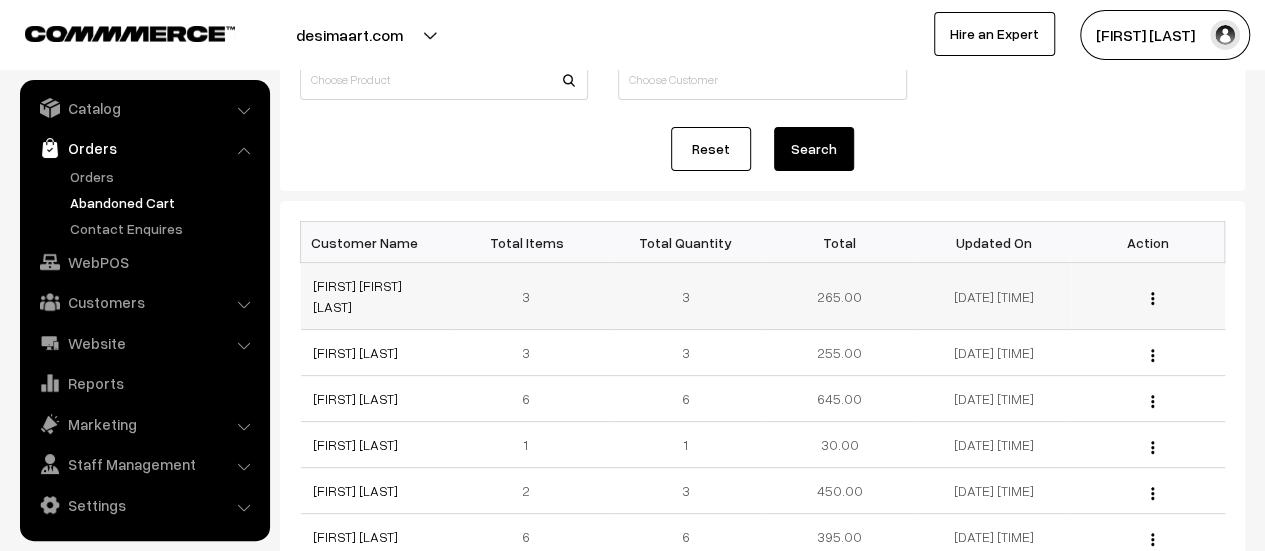 drag, startPoint x: 1002, startPoint y: 279, endPoint x: 907, endPoint y: 287, distance: 95.33625 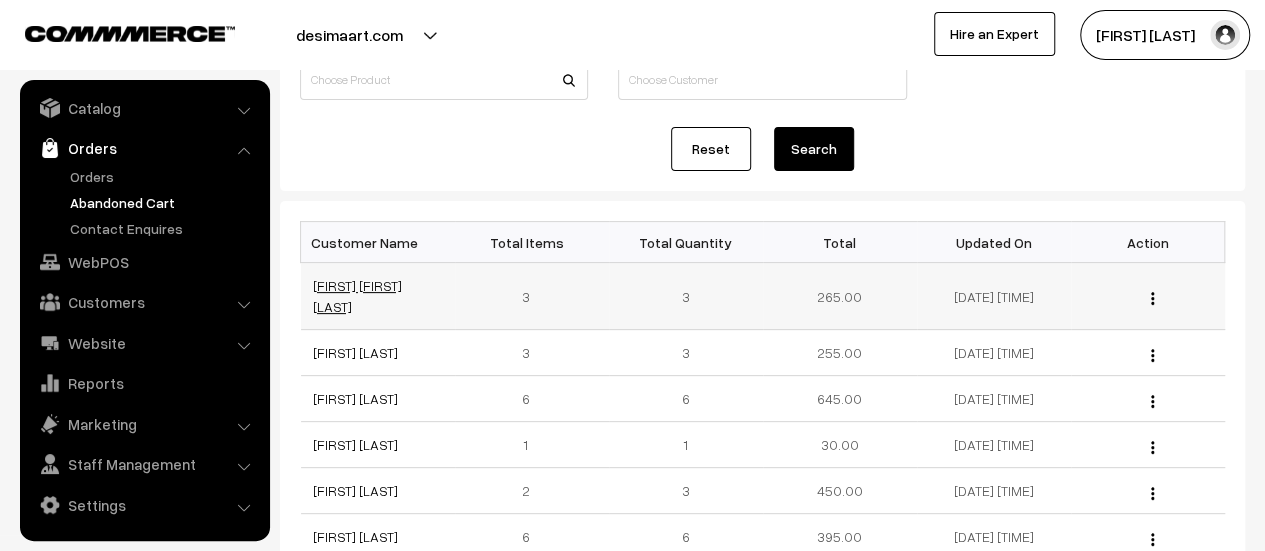 click on "[FIRST] [LAST]" at bounding box center (357, 296) 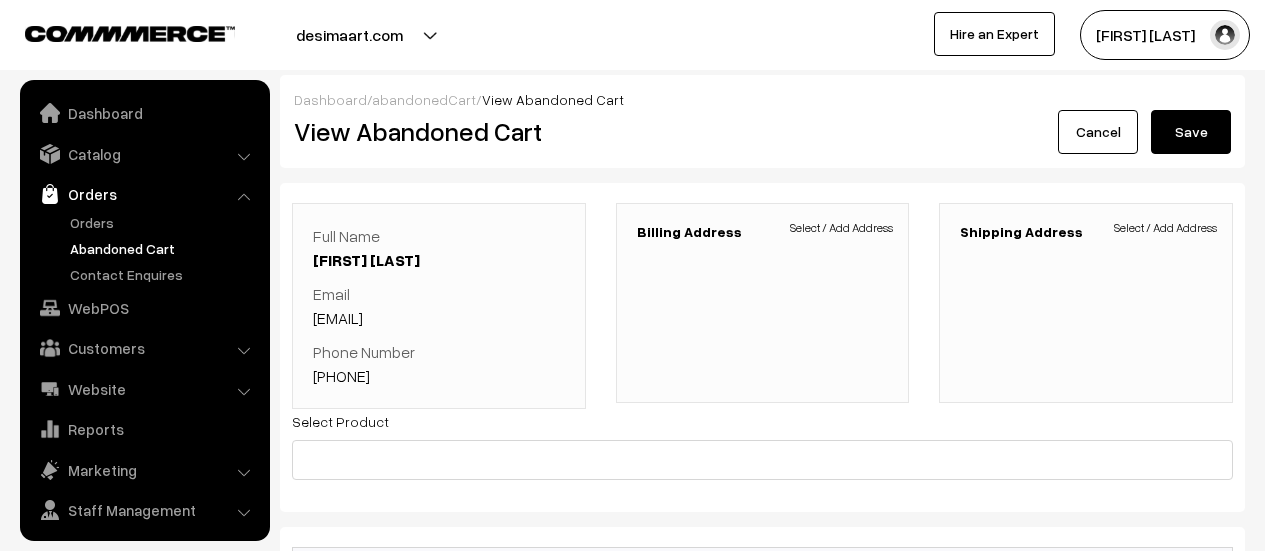 scroll, scrollTop: 0, scrollLeft: 0, axis: both 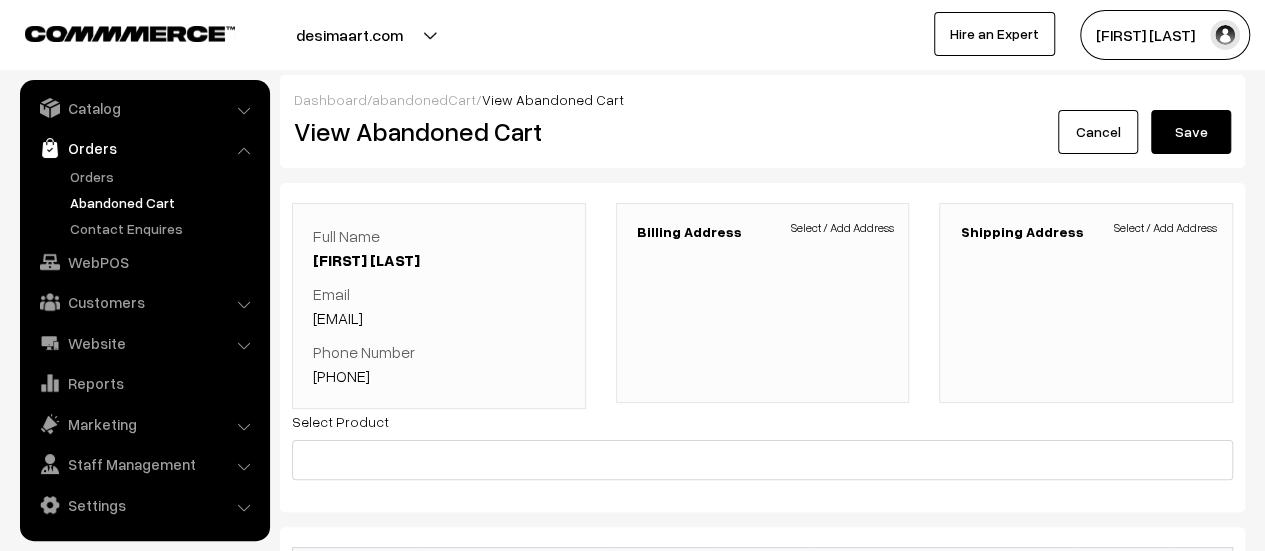 drag, startPoint x: 428, startPoint y: 373, endPoint x: 340, endPoint y: 373, distance: 88 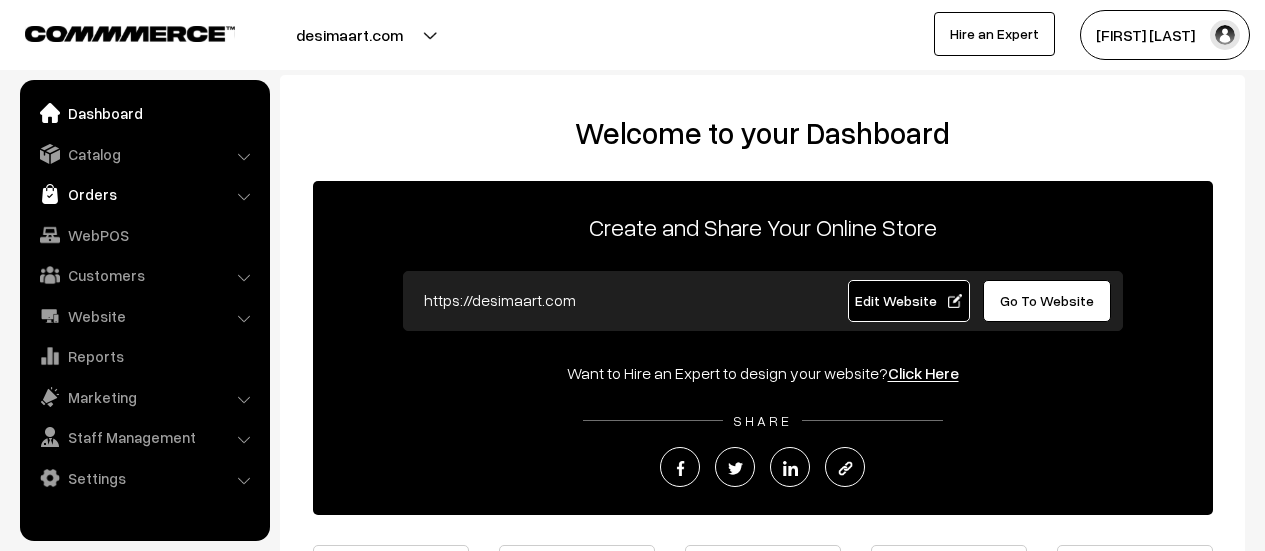 scroll, scrollTop: 0, scrollLeft: 0, axis: both 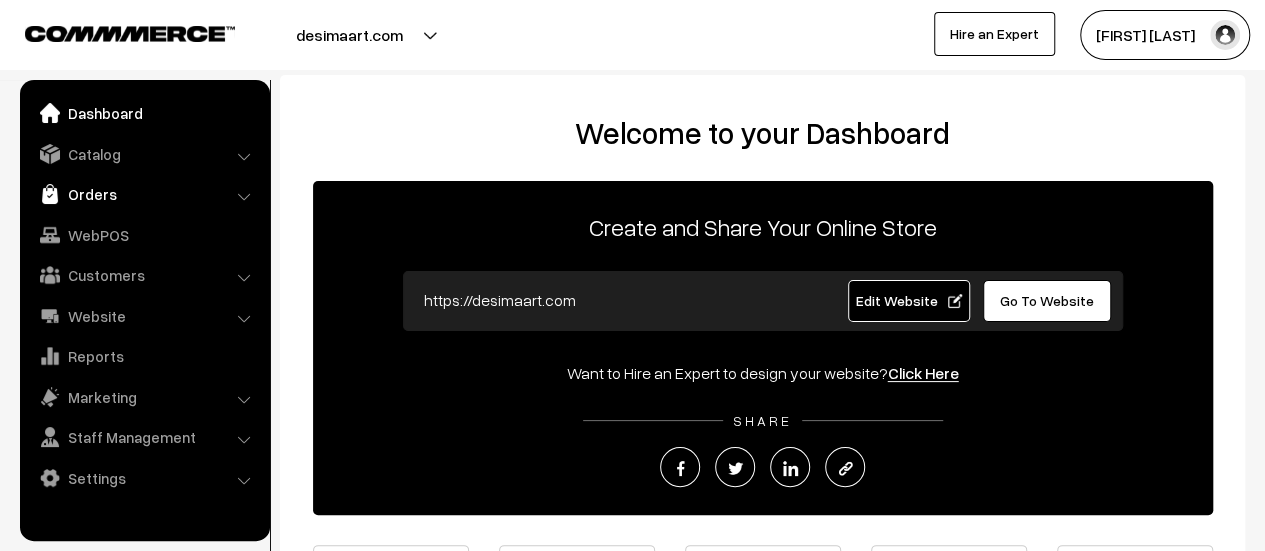 click on "Orders" at bounding box center [144, 194] 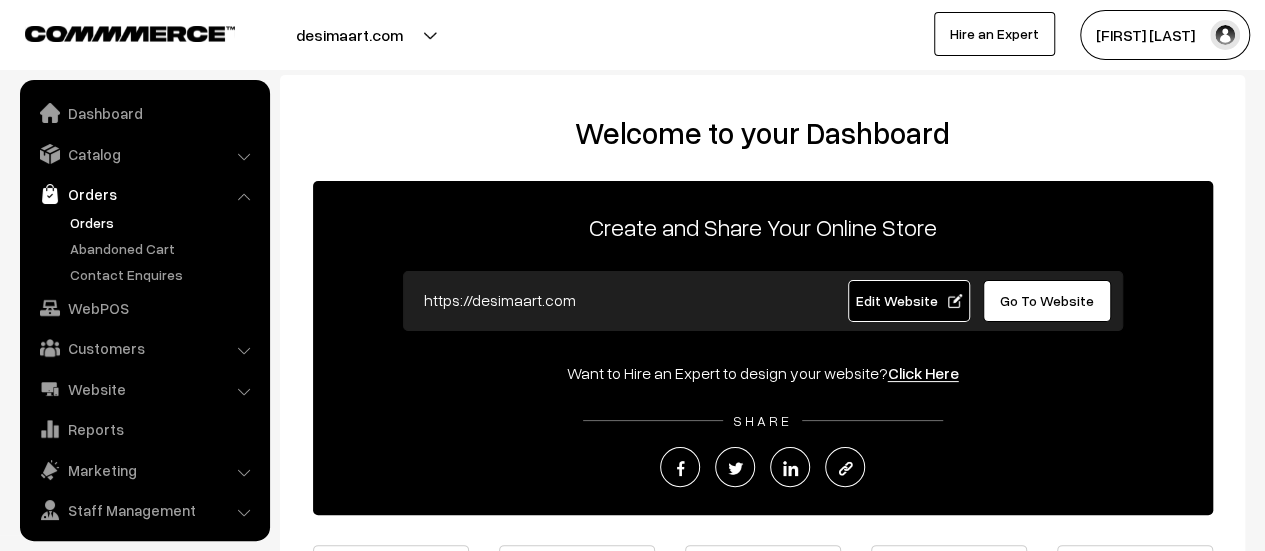 click on "Orders" at bounding box center [164, 222] 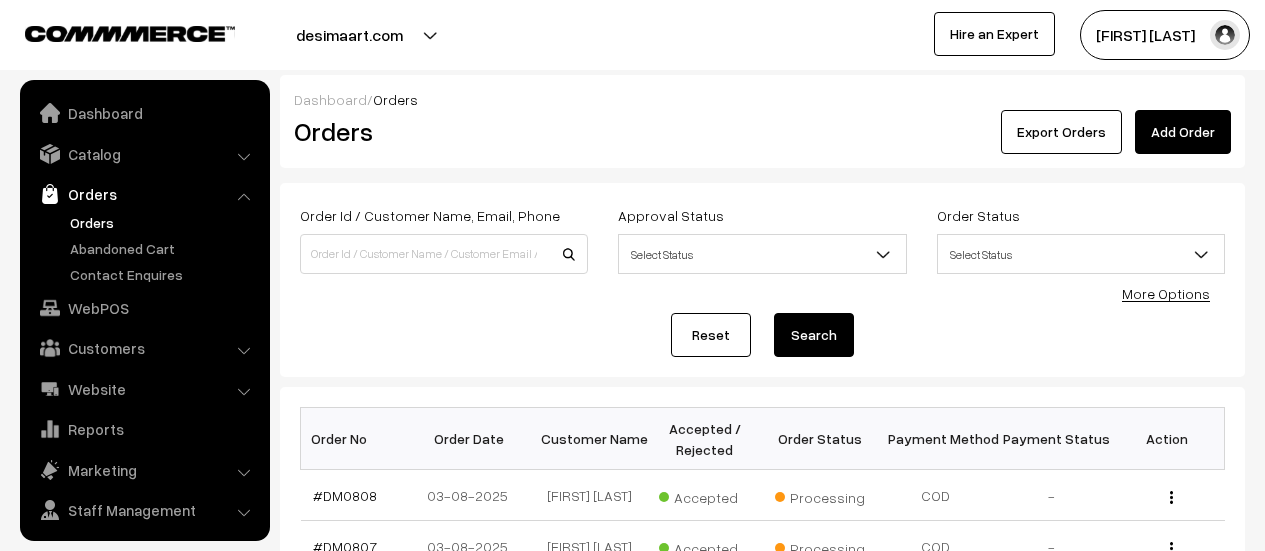 scroll, scrollTop: 0, scrollLeft: 0, axis: both 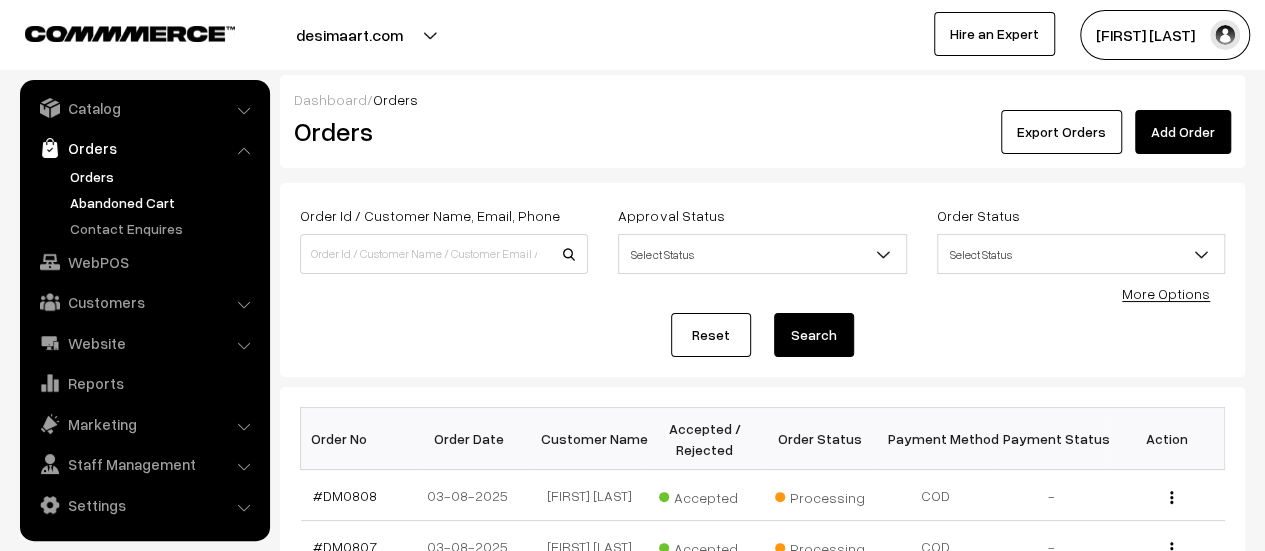 click on "Abandoned Cart" at bounding box center [164, 202] 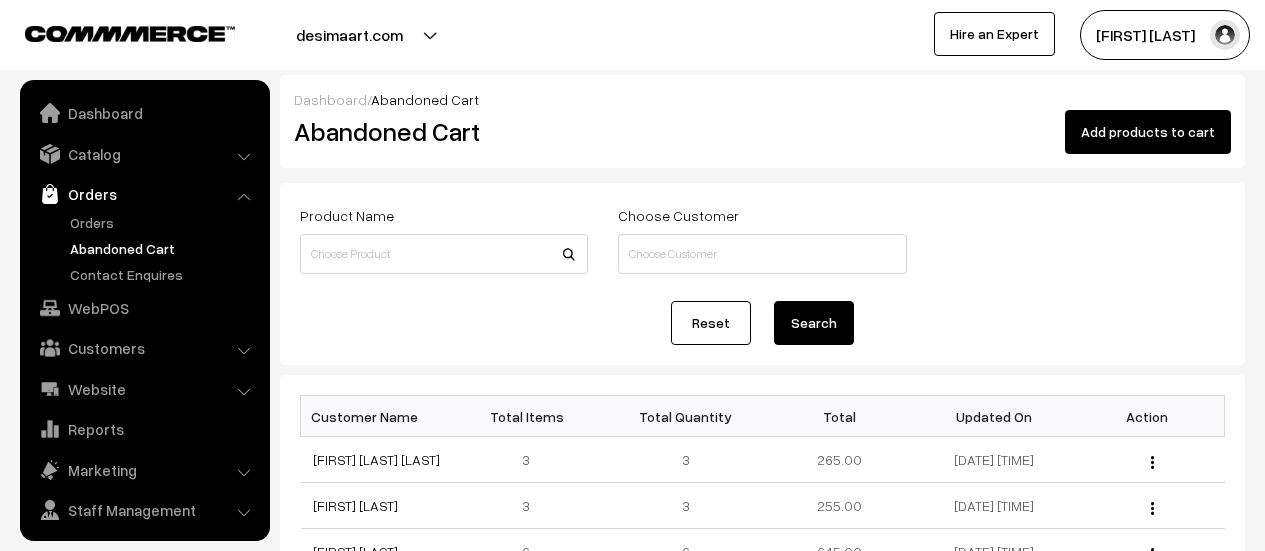 scroll, scrollTop: 0, scrollLeft: 0, axis: both 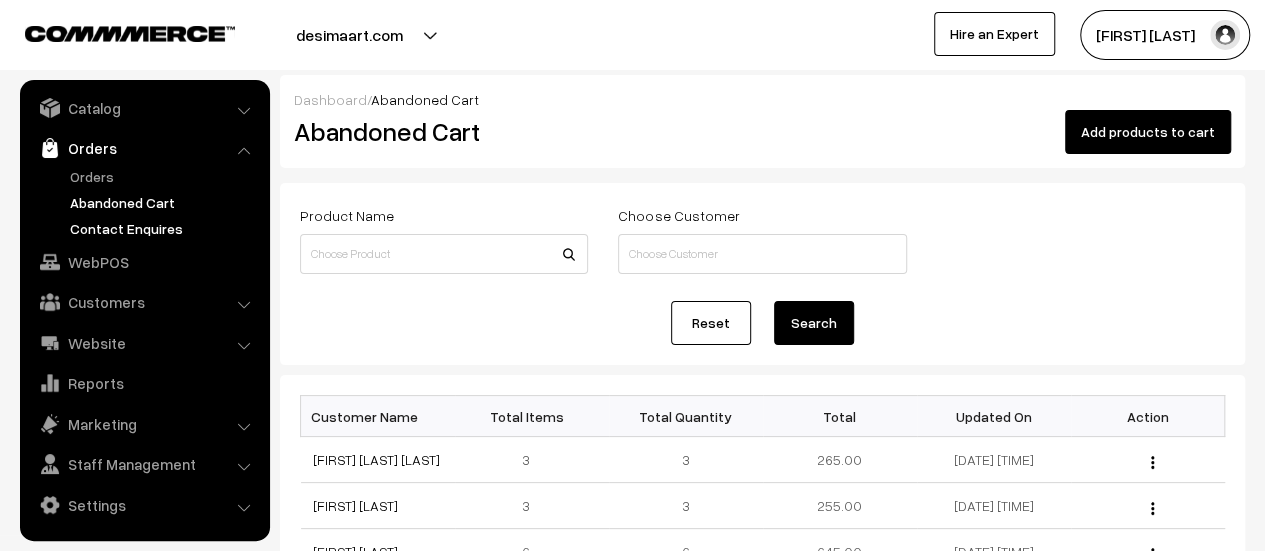 click on "Contact Enquires" at bounding box center (164, 228) 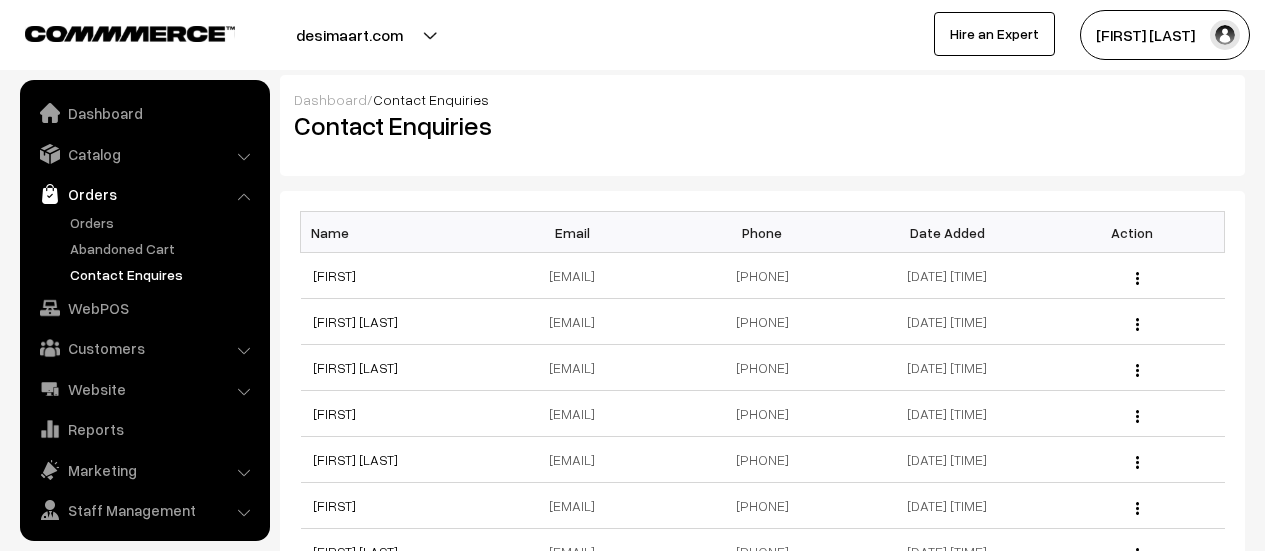 scroll, scrollTop: 0, scrollLeft: 0, axis: both 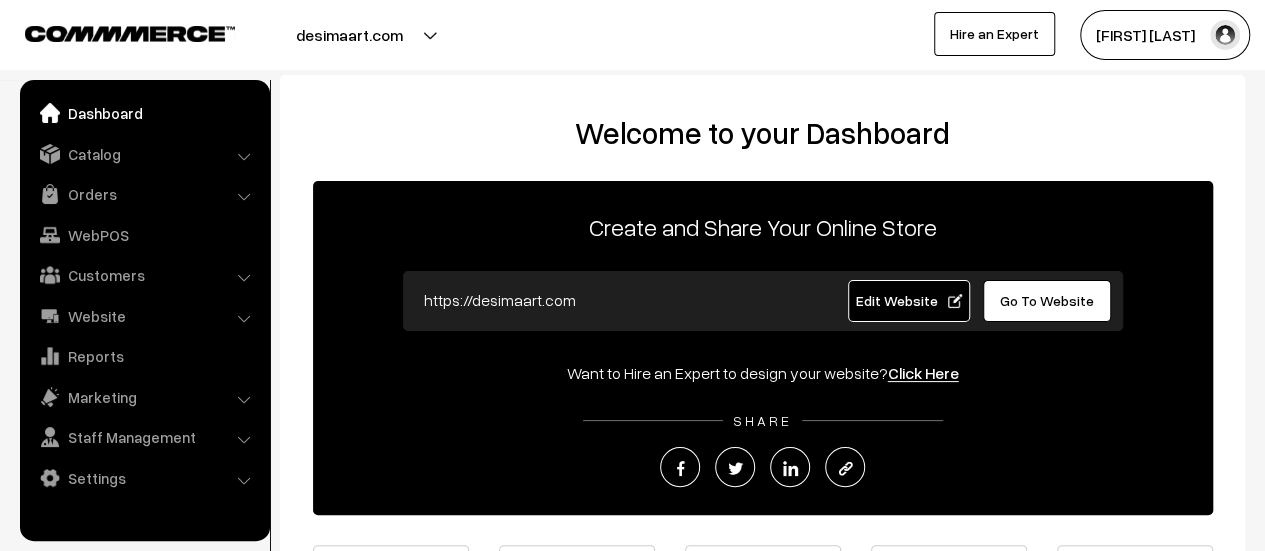 click on "Orders" at bounding box center [144, 194] 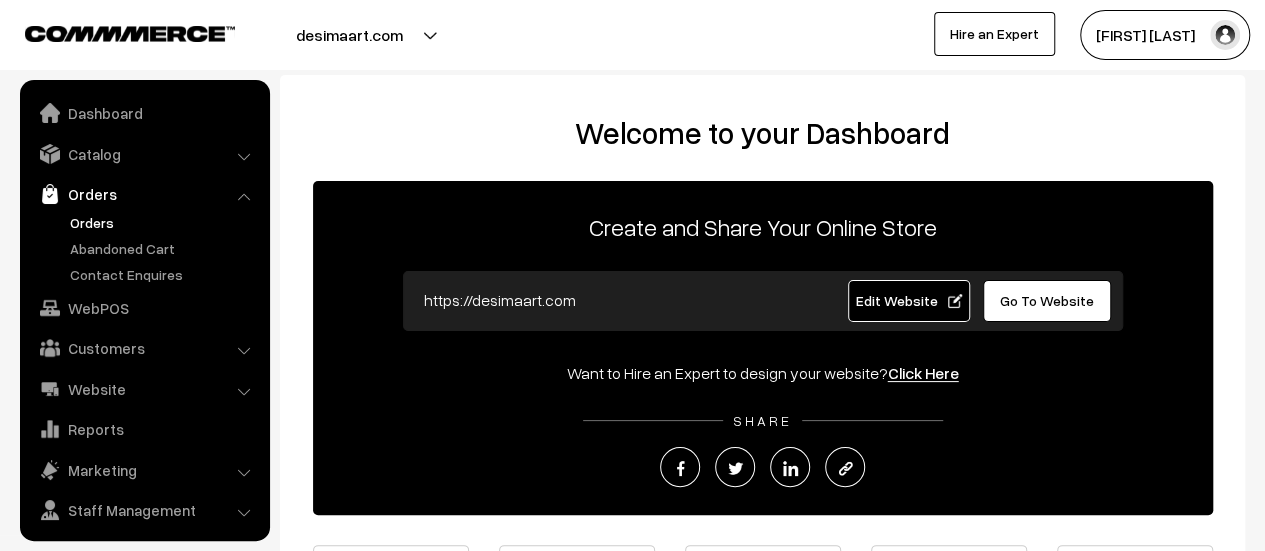 click on "Orders" at bounding box center [164, 222] 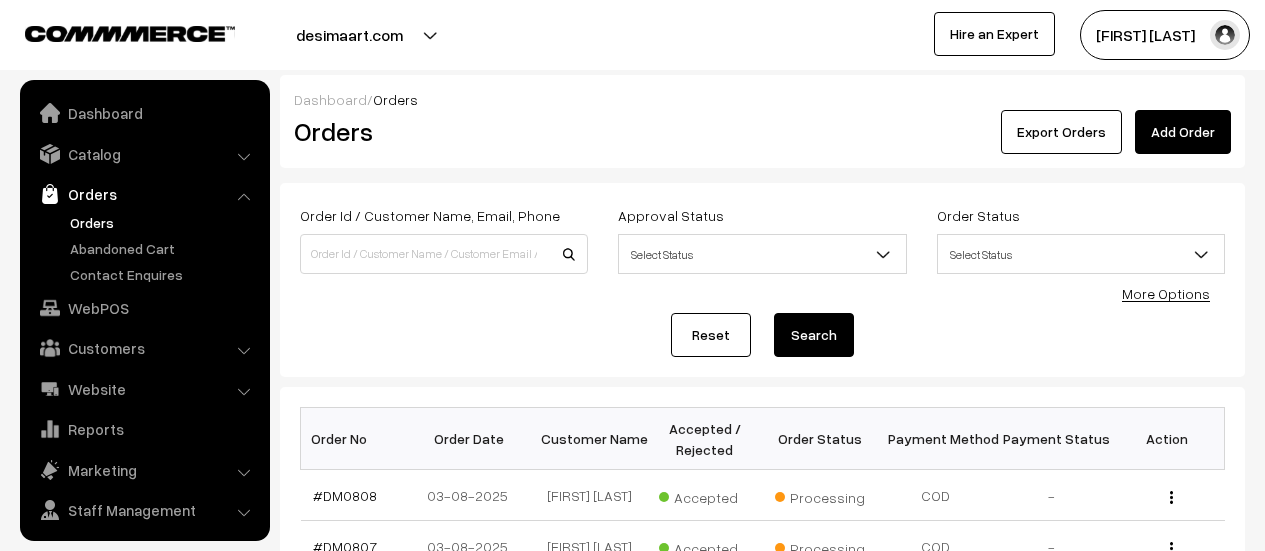 scroll, scrollTop: 0, scrollLeft: 0, axis: both 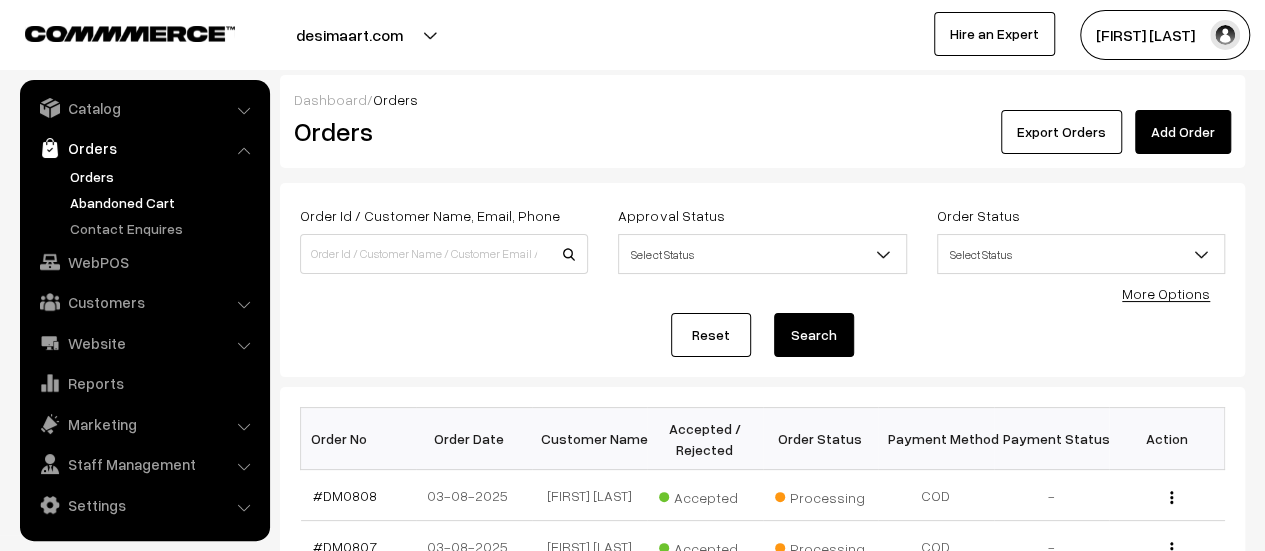 click on "Abandoned Cart" at bounding box center [164, 202] 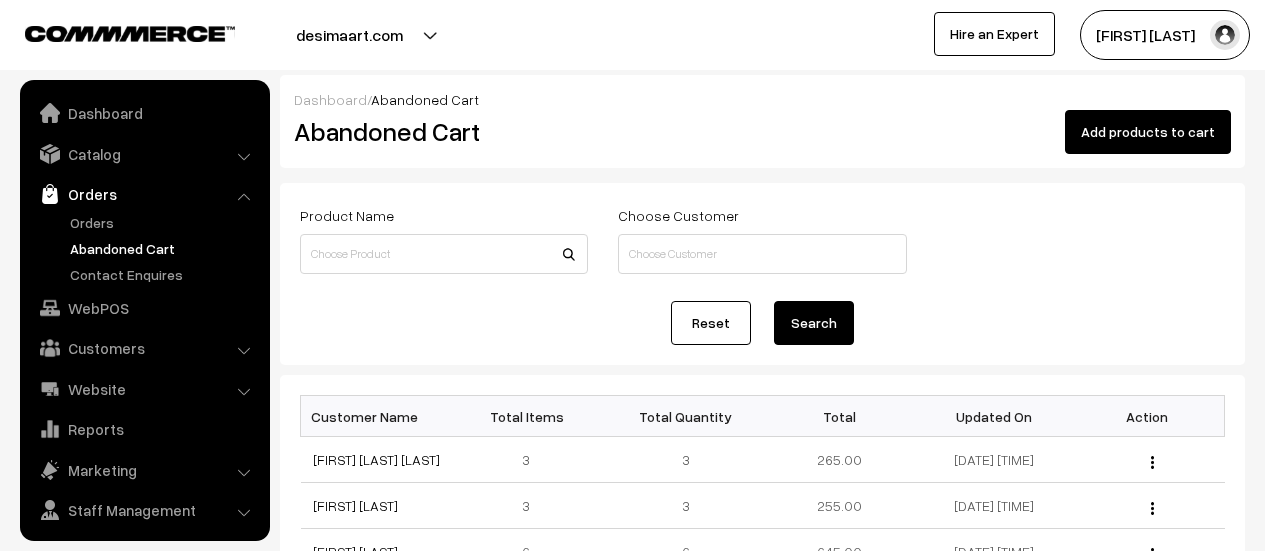 scroll, scrollTop: 0, scrollLeft: 0, axis: both 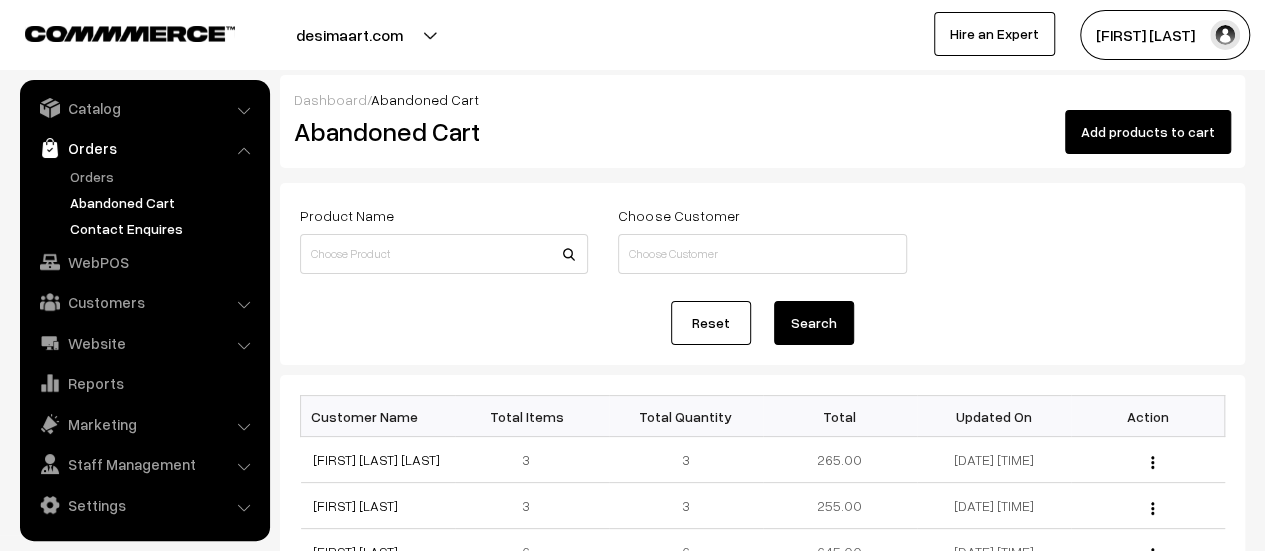 click on "Contact Enquires" at bounding box center (164, 228) 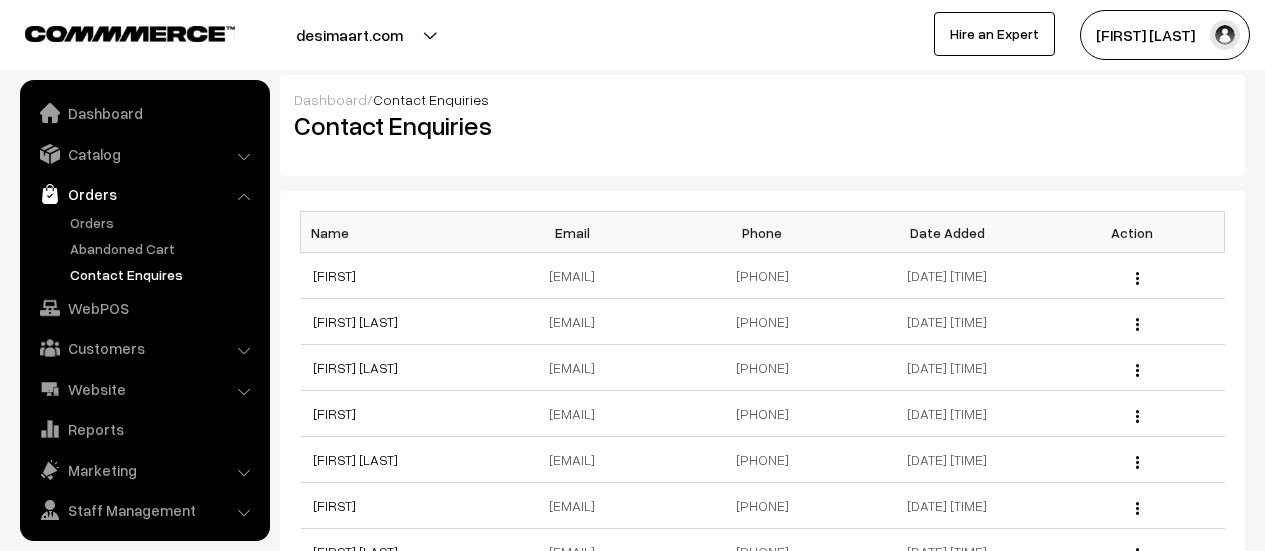 scroll, scrollTop: 0, scrollLeft: 0, axis: both 